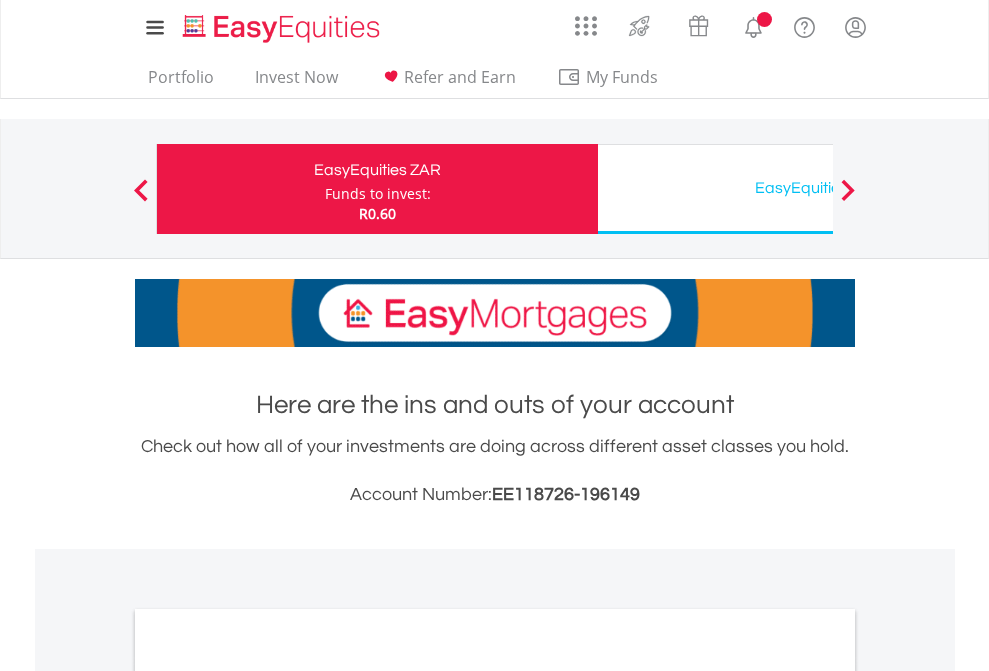scroll, scrollTop: 0, scrollLeft: 0, axis: both 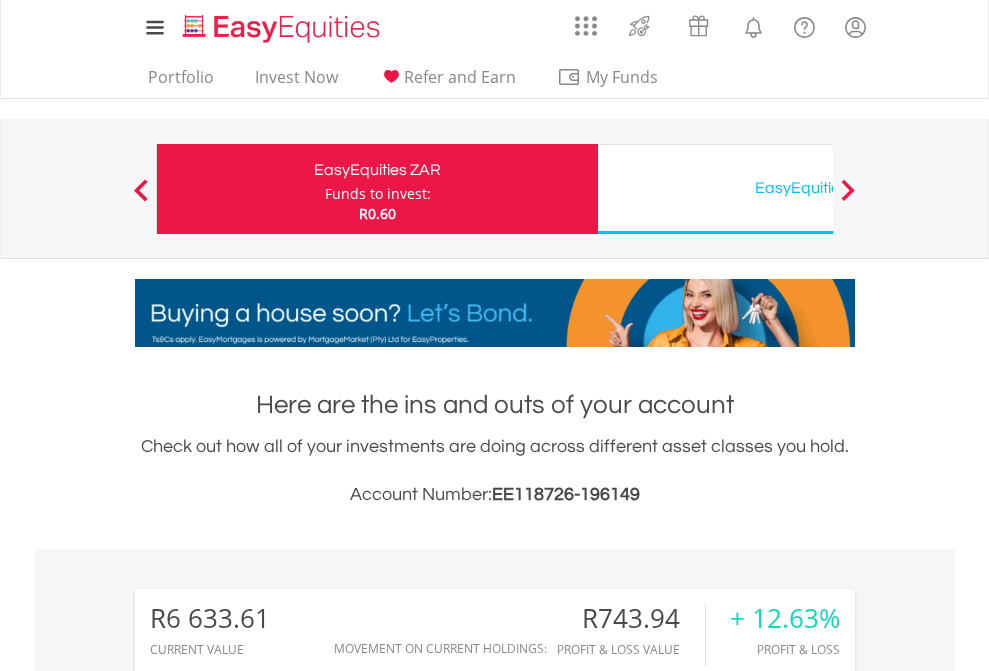 click on "Funds to invest:" at bounding box center [378, 194] 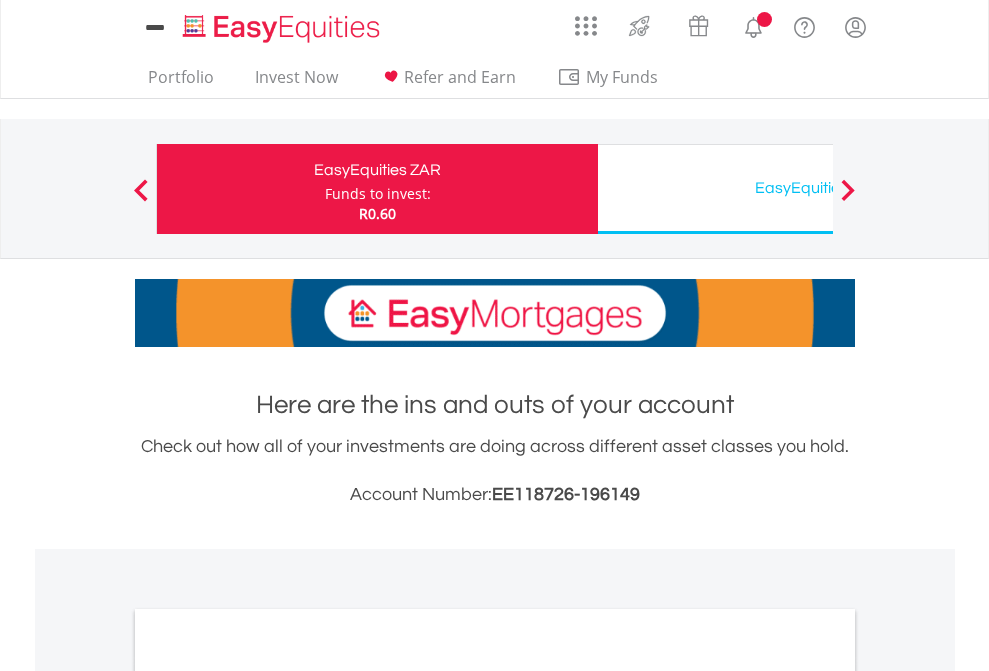 scroll, scrollTop: 0, scrollLeft: 0, axis: both 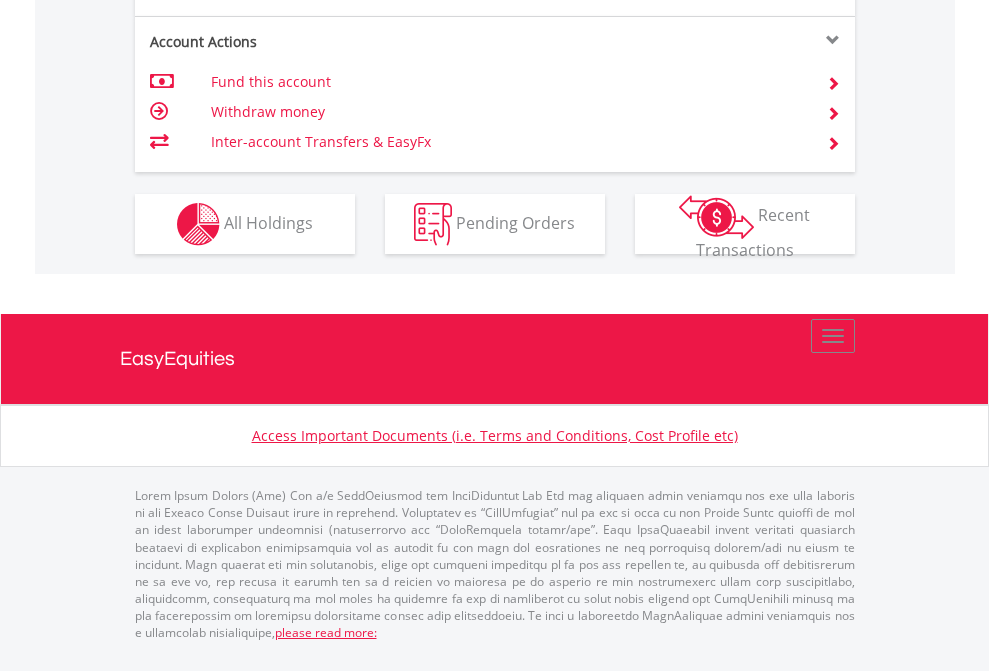 click on "Investment types" at bounding box center (706, -337) 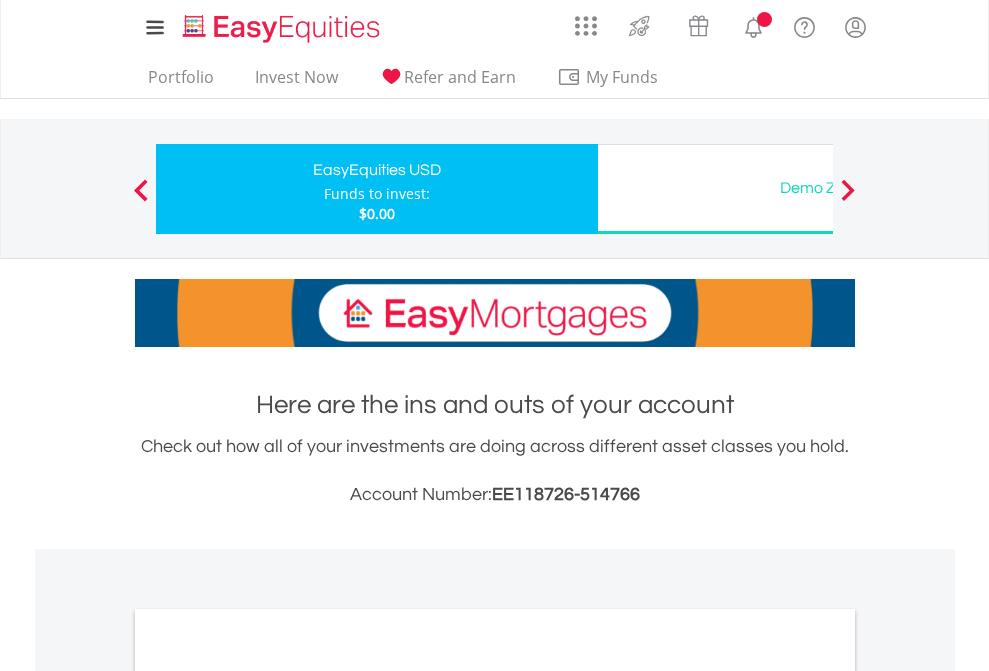 scroll, scrollTop: 0, scrollLeft: 0, axis: both 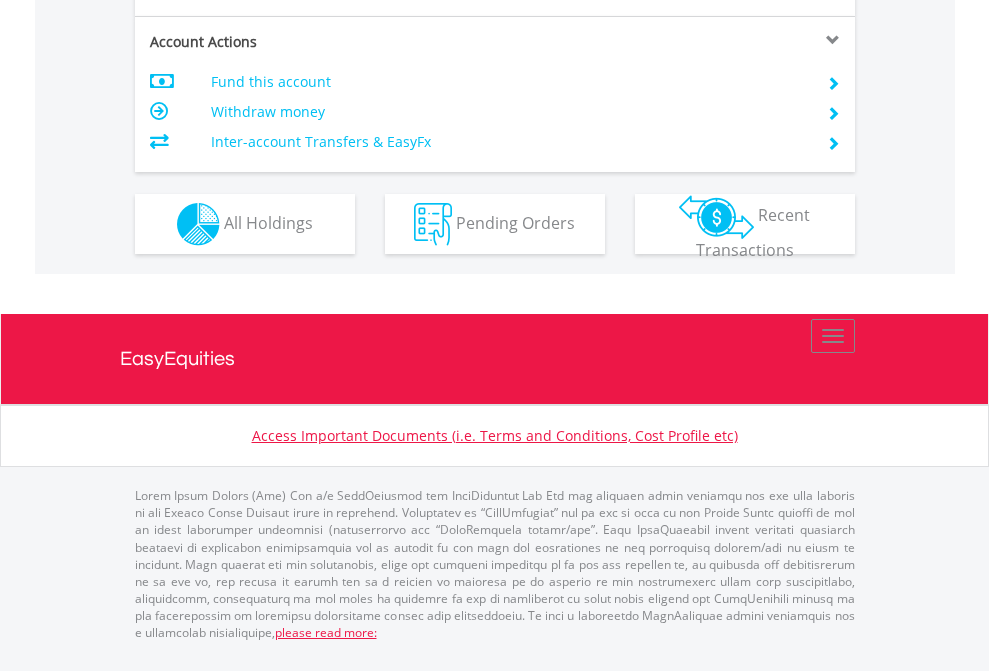 click on "Investment types" at bounding box center [706, -337] 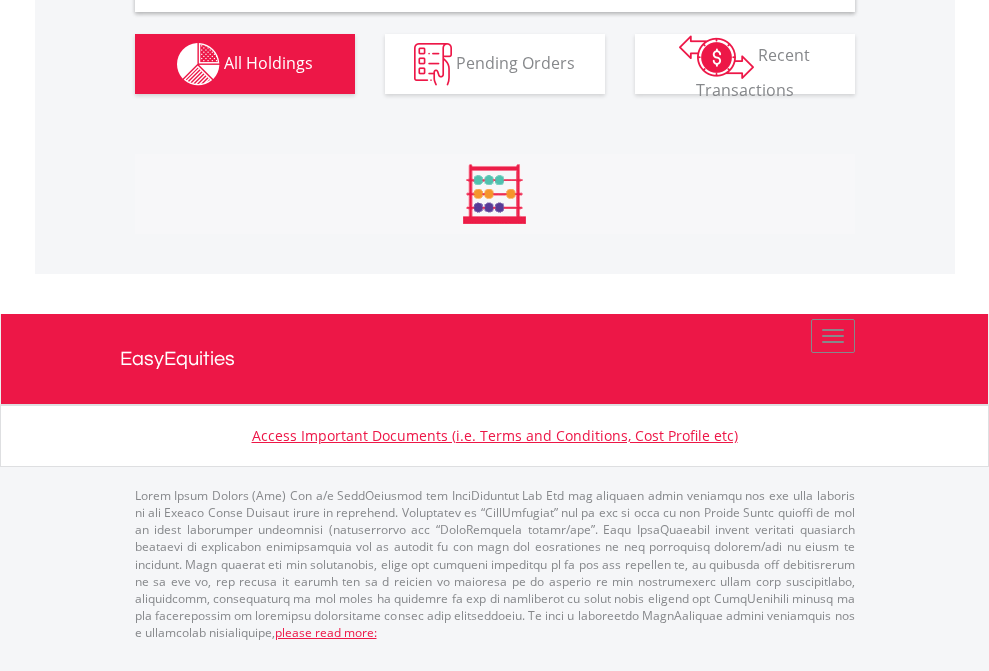 scroll, scrollTop: 1933, scrollLeft: 0, axis: vertical 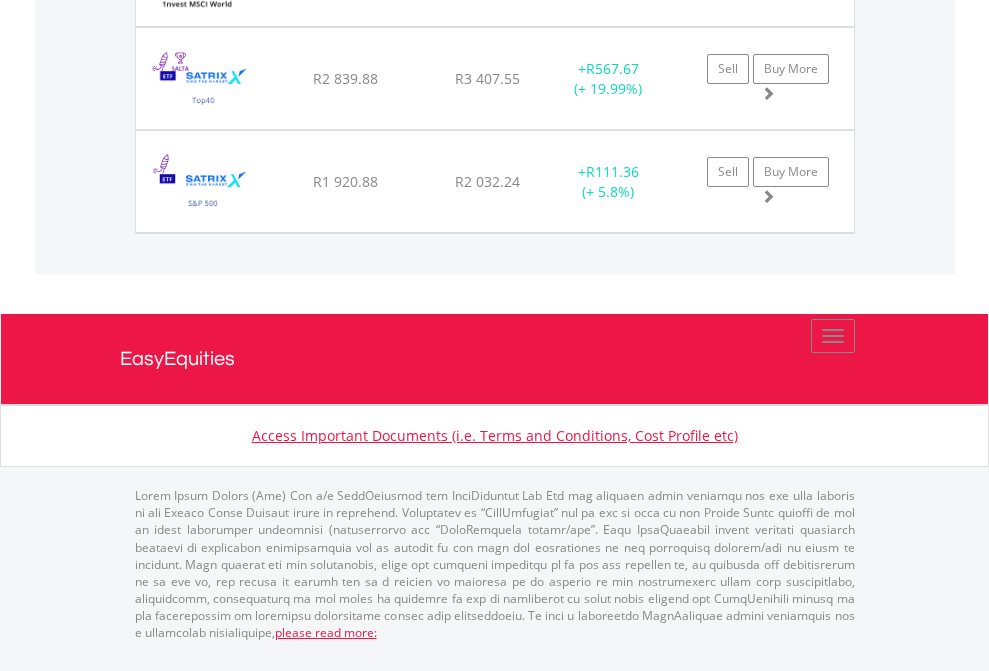 click on "EasyEquities USD" at bounding box center [818, -1174] 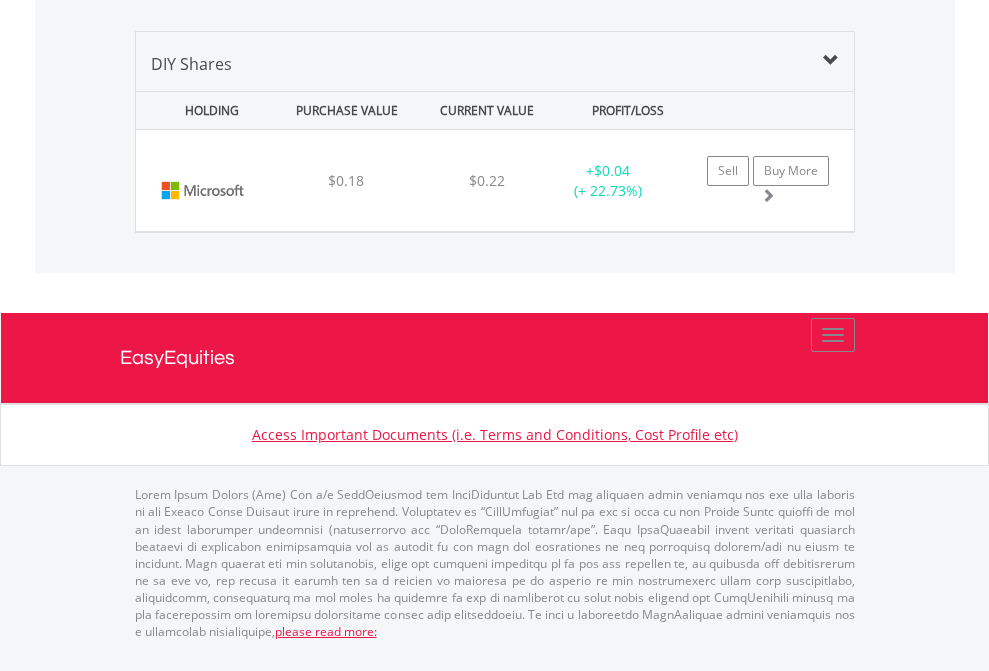 scroll, scrollTop: 2225, scrollLeft: 0, axis: vertical 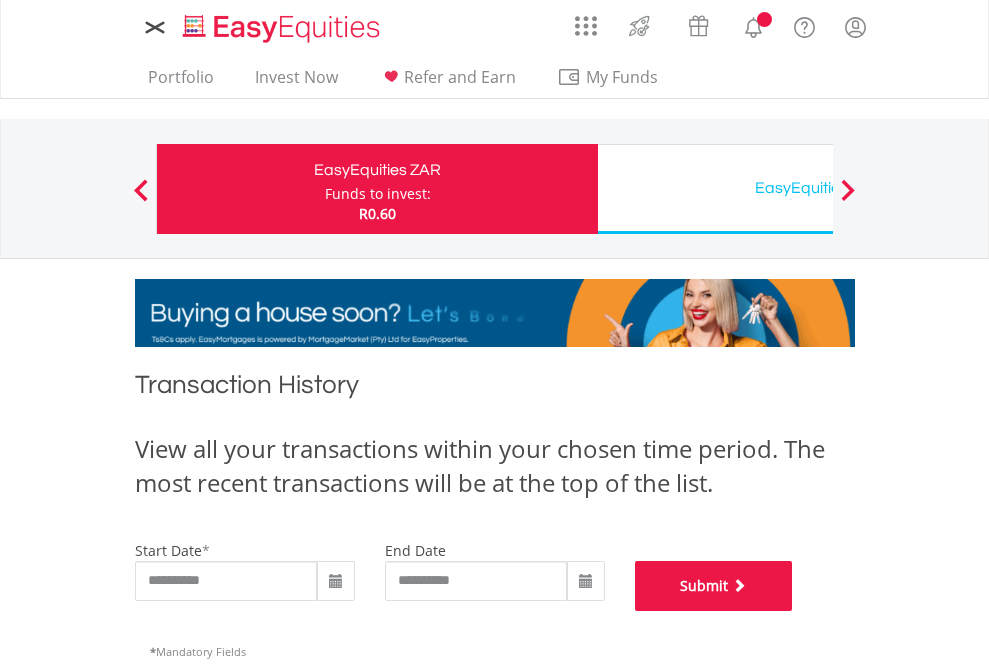 click on "Submit" at bounding box center (714, 586) 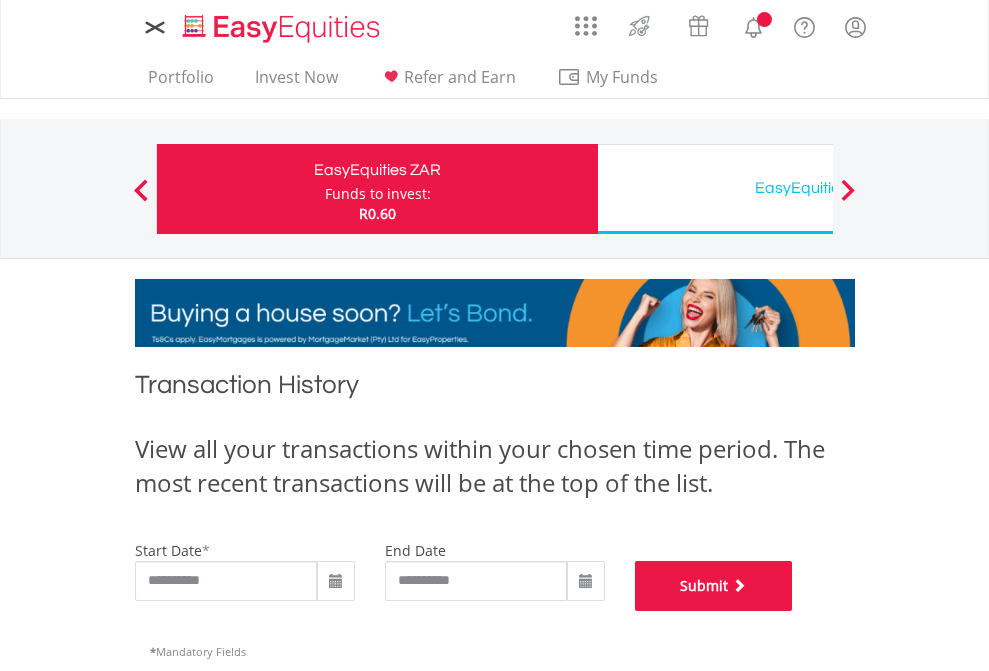 scroll, scrollTop: 811, scrollLeft: 0, axis: vertical 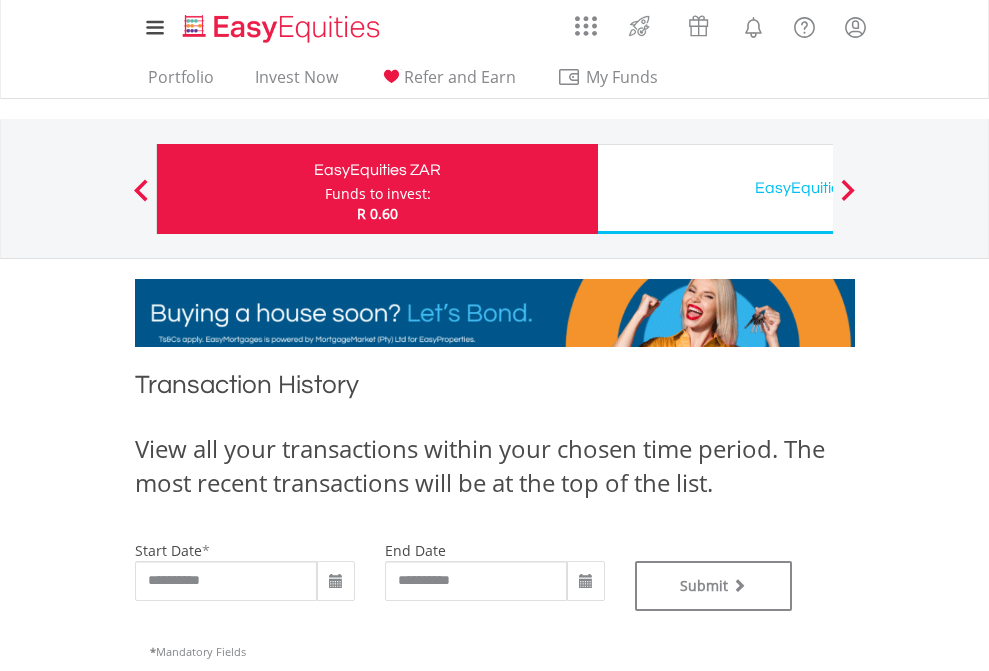 click on "EasyEquities USD" at bounding box center (818, 188) 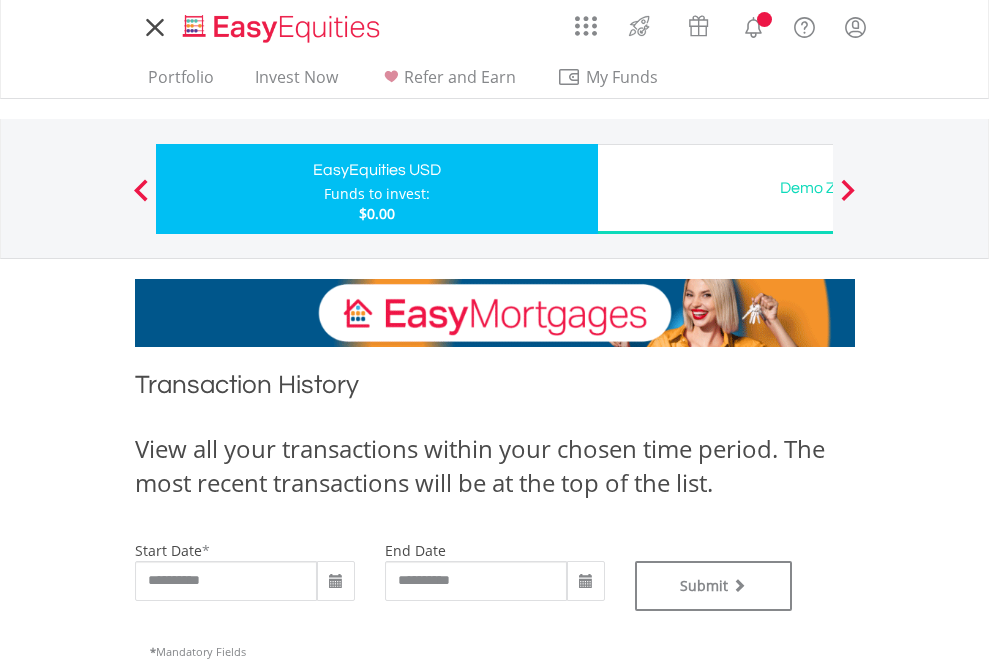 scroll, scrollTop: 0, scrollLeft: 0, axis: both 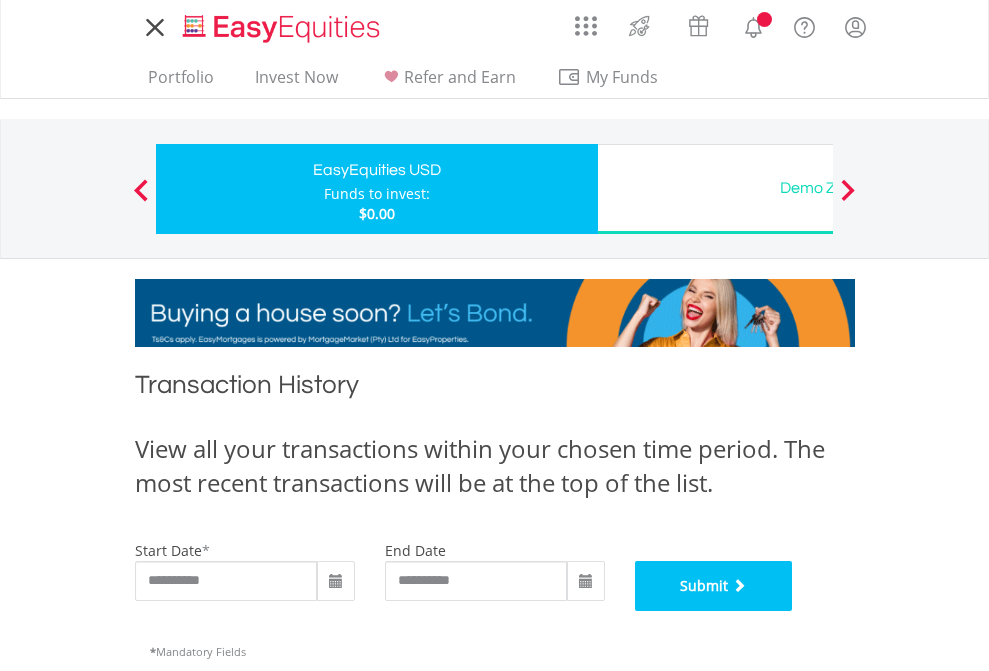 click on "Submit" at bounding box center [714, 586] 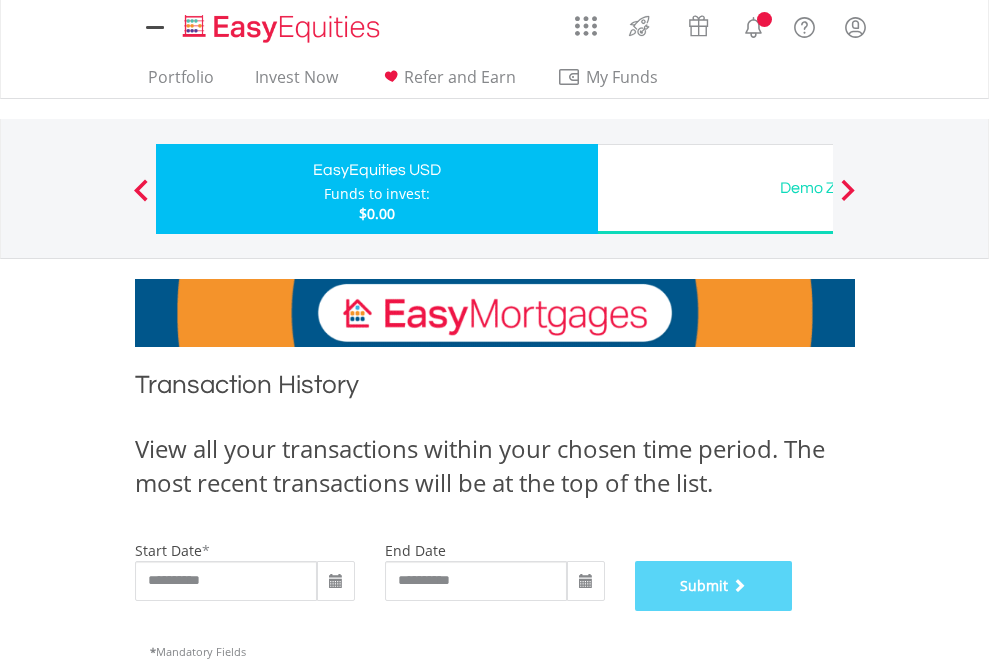 scroll, scrollTop: 811, scrollLeft: 0, axis: vertical 